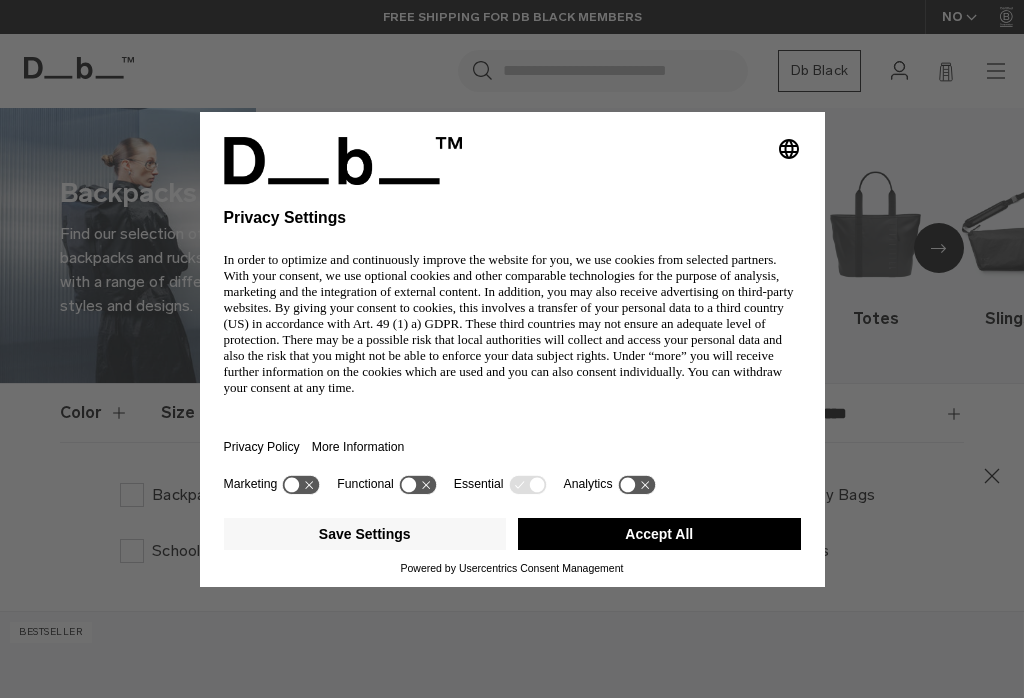 scroll, scrollTop: 151, scrollLeft: 0, axis: vertical 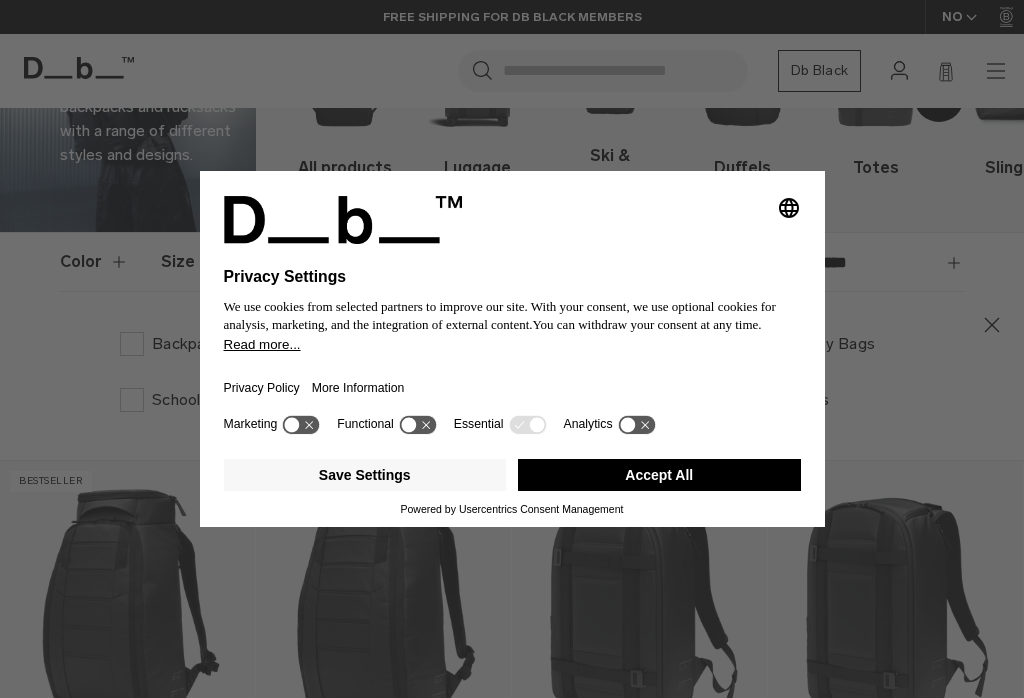 click on "Accept All" at bounding box center (659, 475) 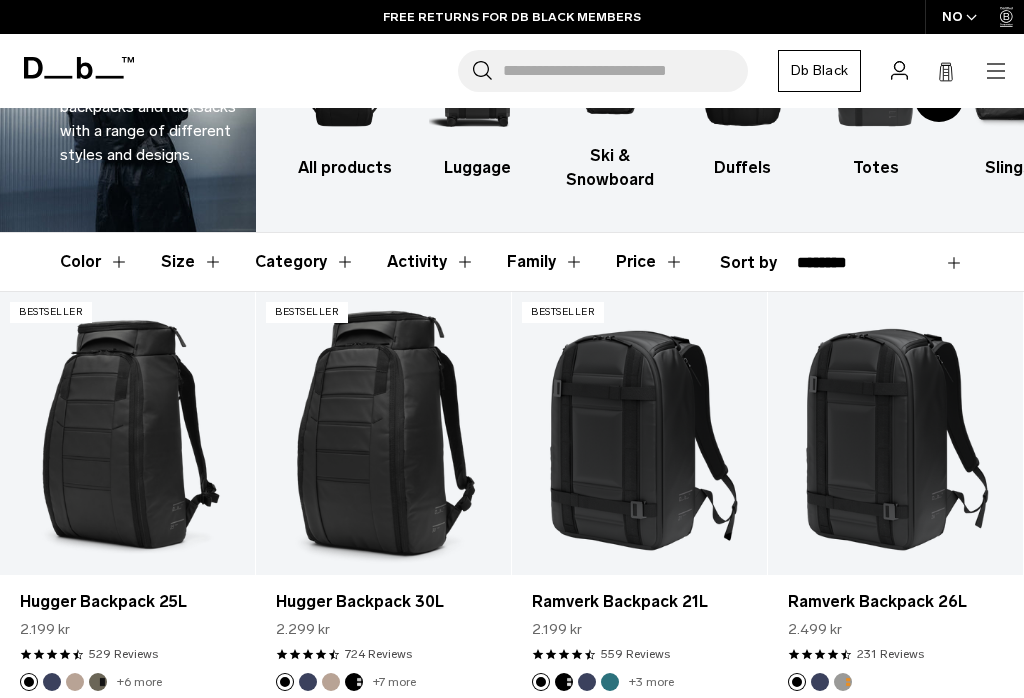 click on "Category" at bounding box center (305, 262) 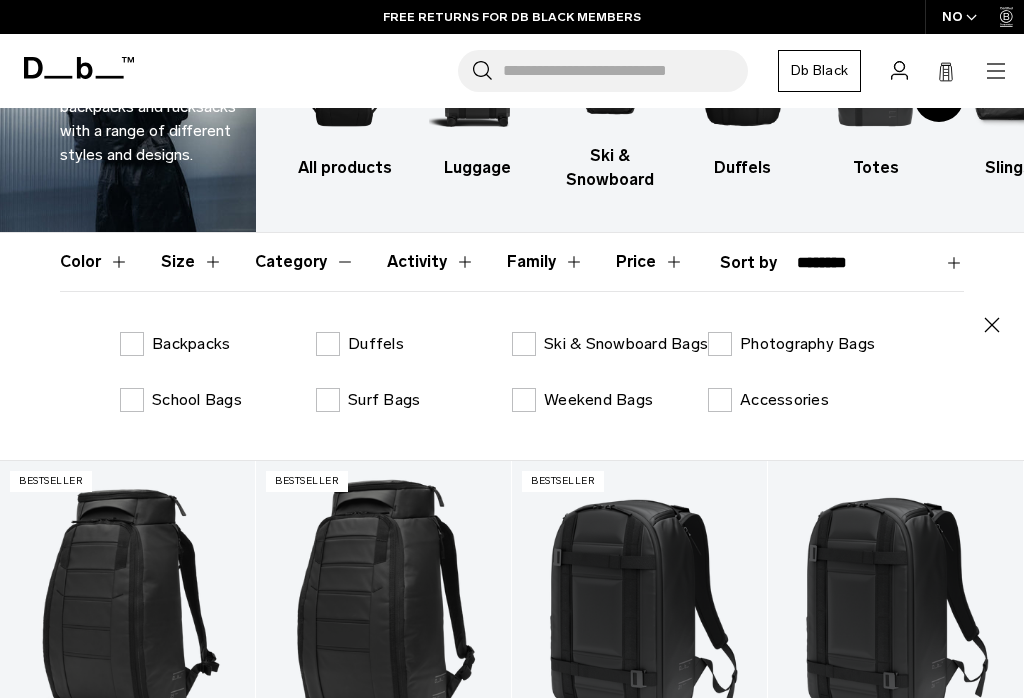 click on "Backpacks" at bounding box center (191, 344) 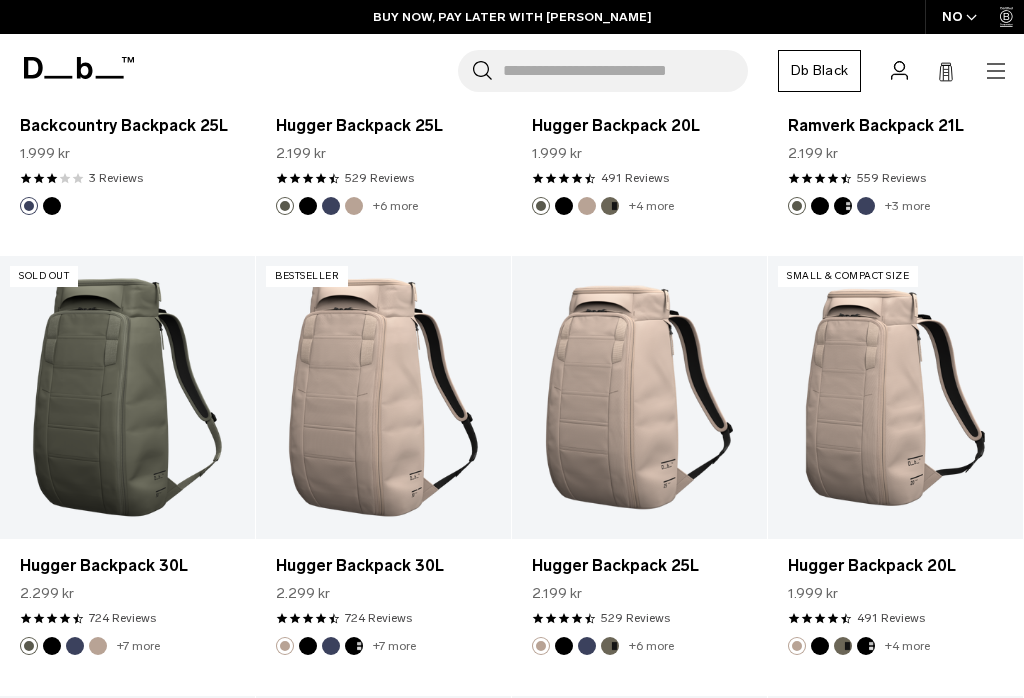 scroll, scrollTop: 3095, scrollLeft: 0, axis: vertical 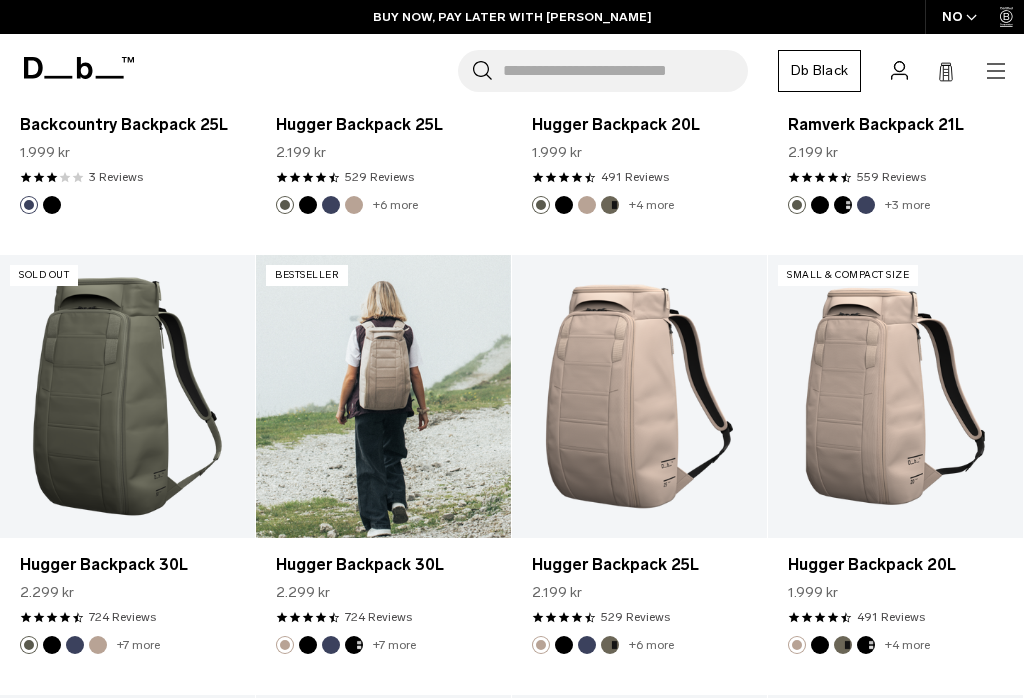 click at bounding box center [383, 396] 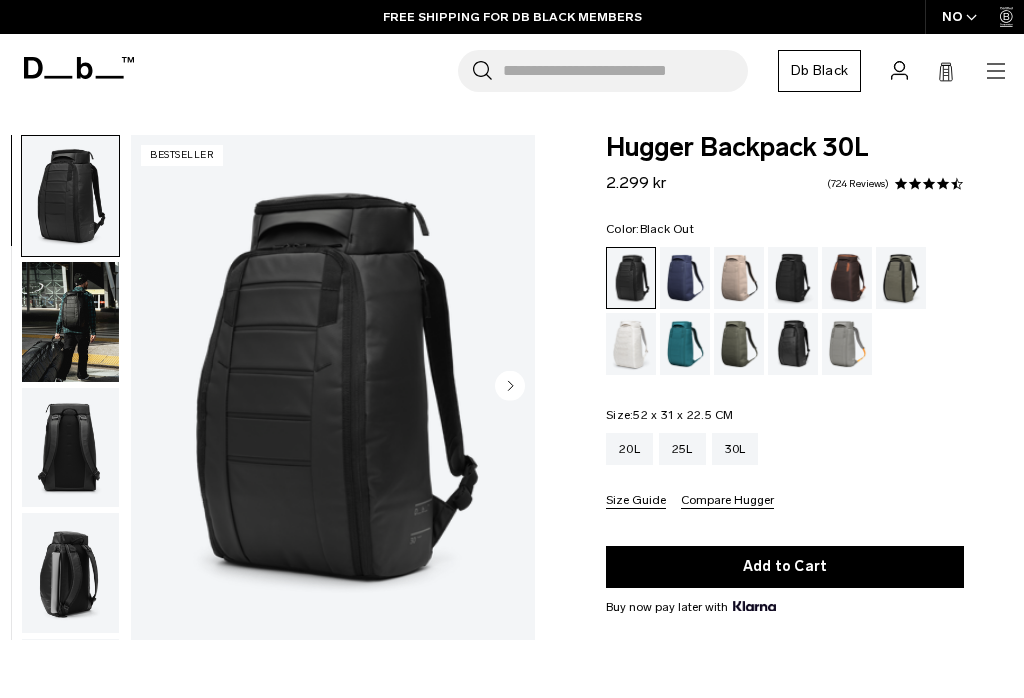 scroll, scrollTop: 0, scrollLeft: 0, axis: both 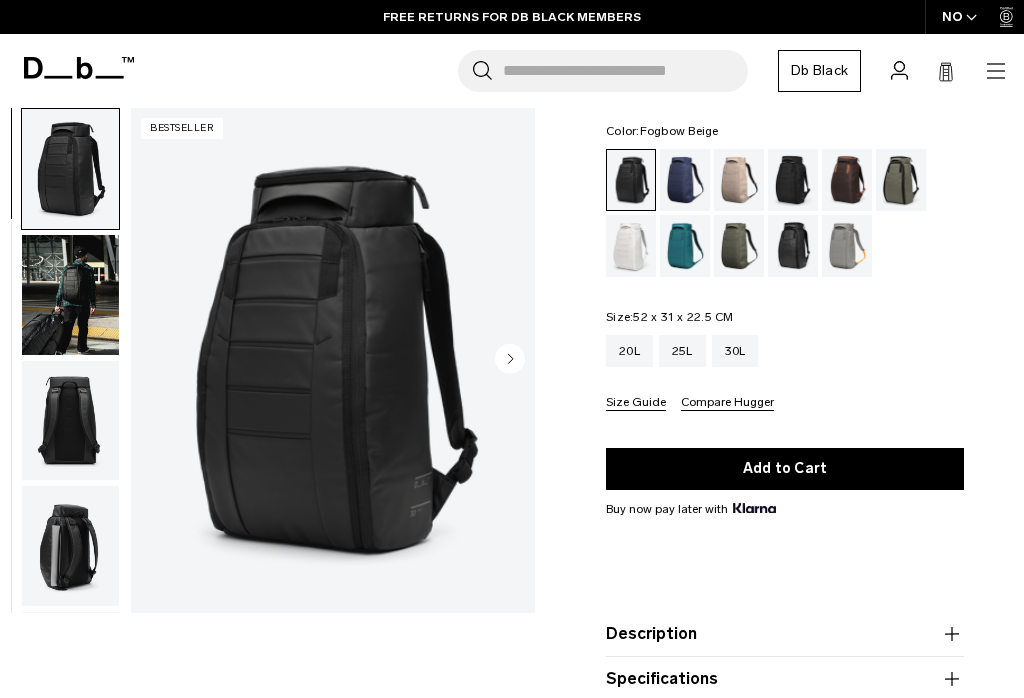 click at bounding box center (739, 180) 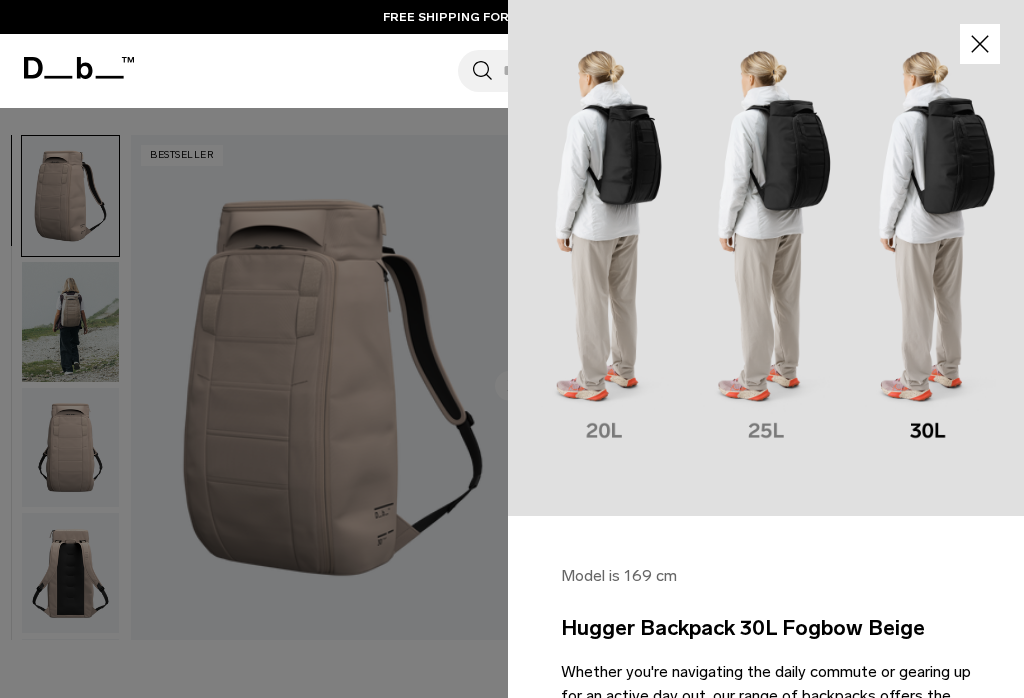 scroll, scrollTop: 180, scrollLeft: 0, axis: vertical 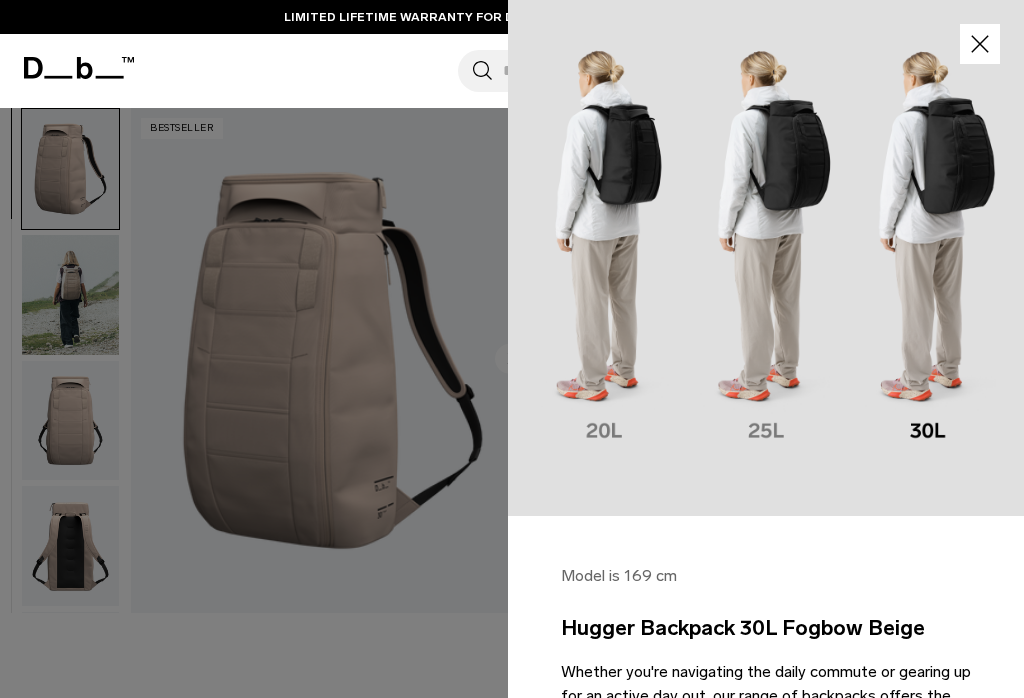 click 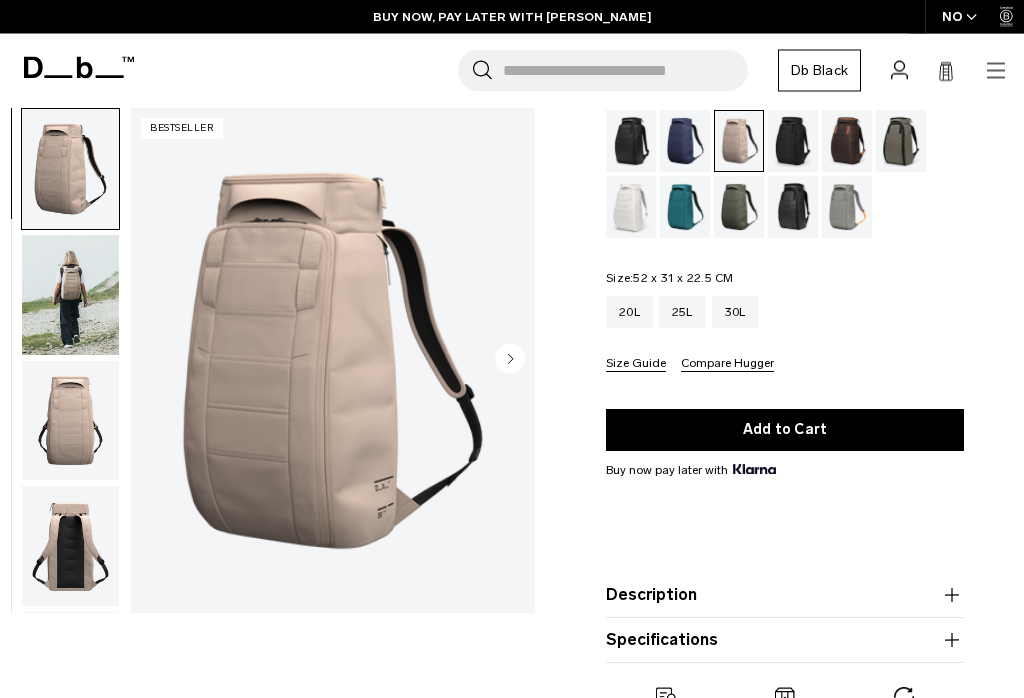 scroll, scrollTop: 38, scrollLeft: 0, axis: vertical 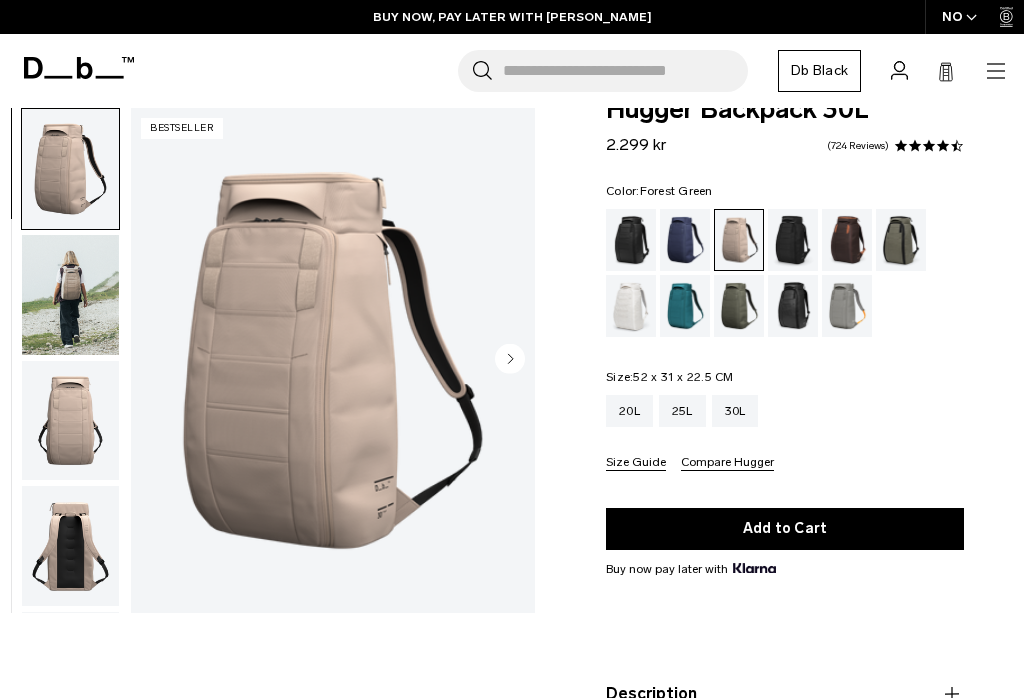 click at bounding box center (901, 240) 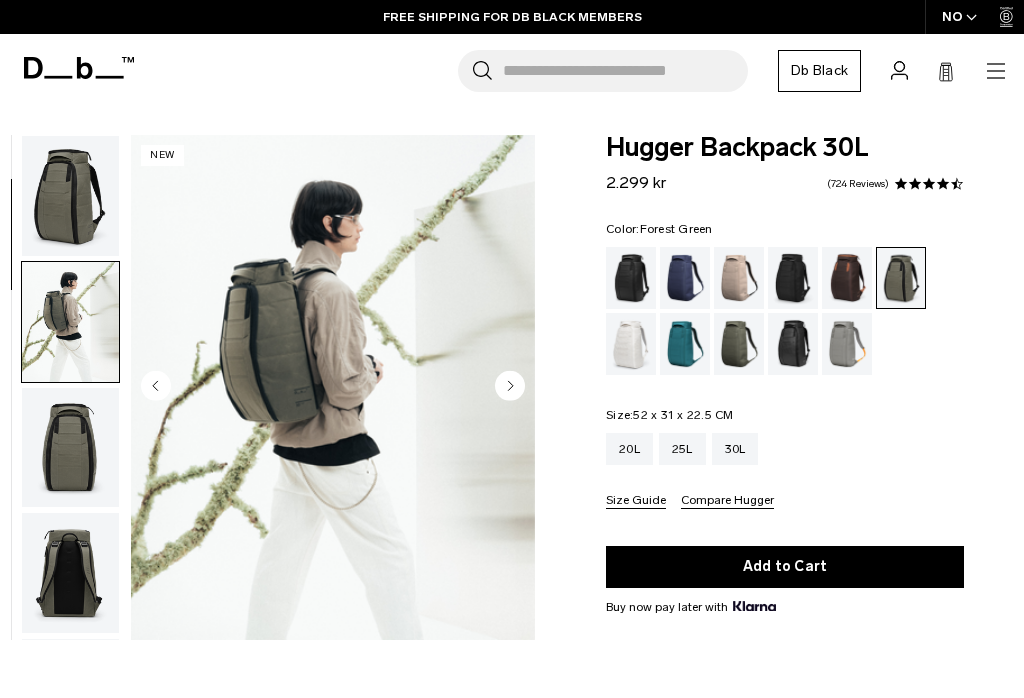 scroll, scrollTop: 0, scrollLeft: 0, axis: both 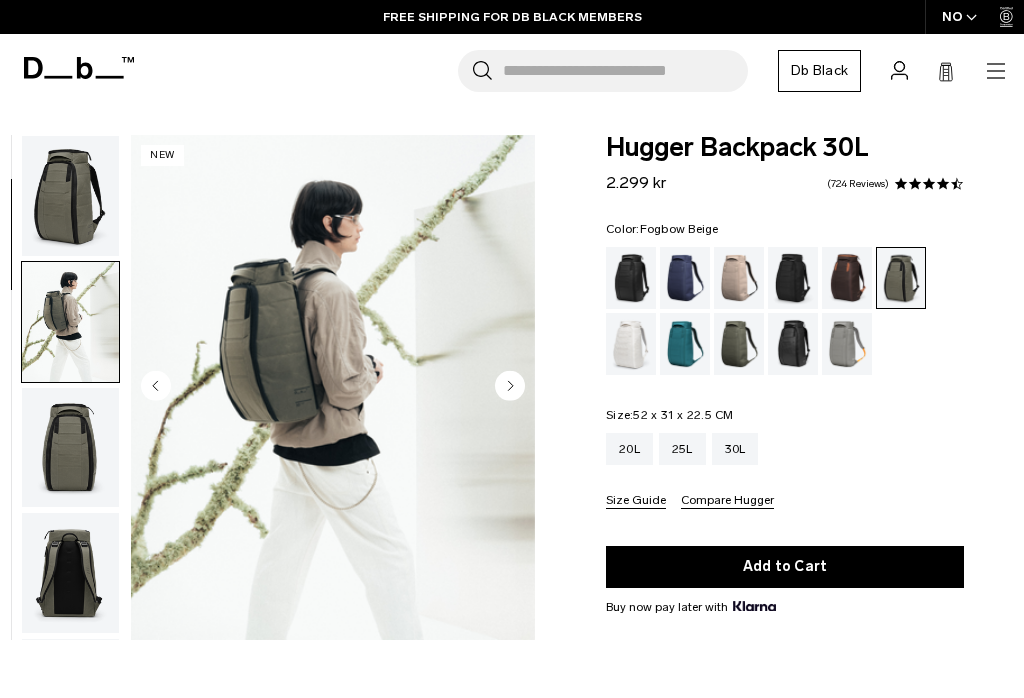 click at bounding box center (739, 278) 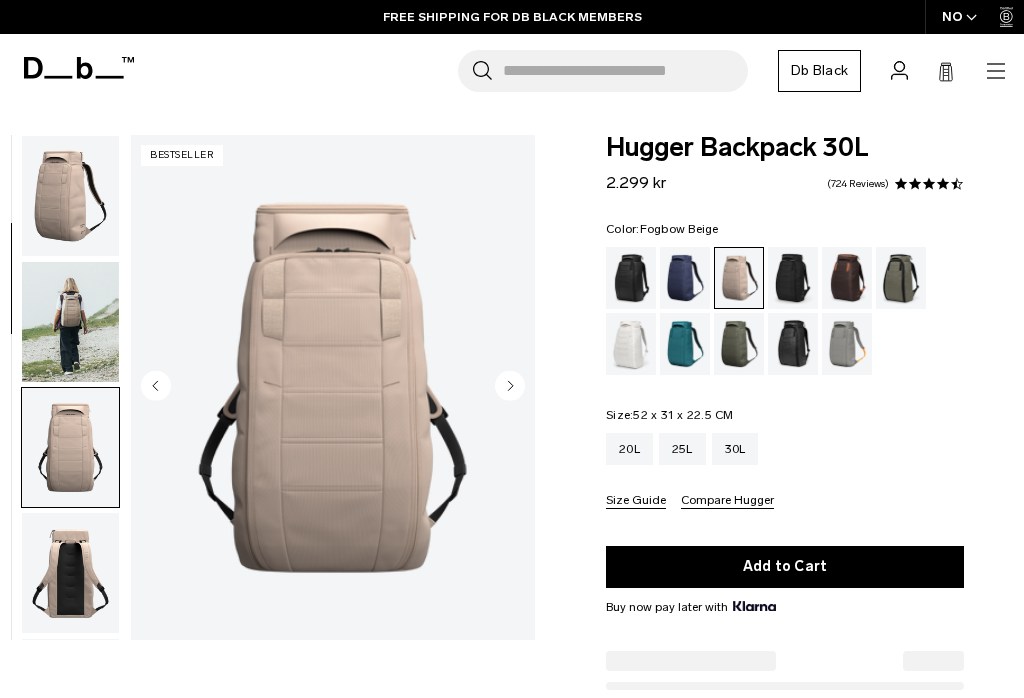 click 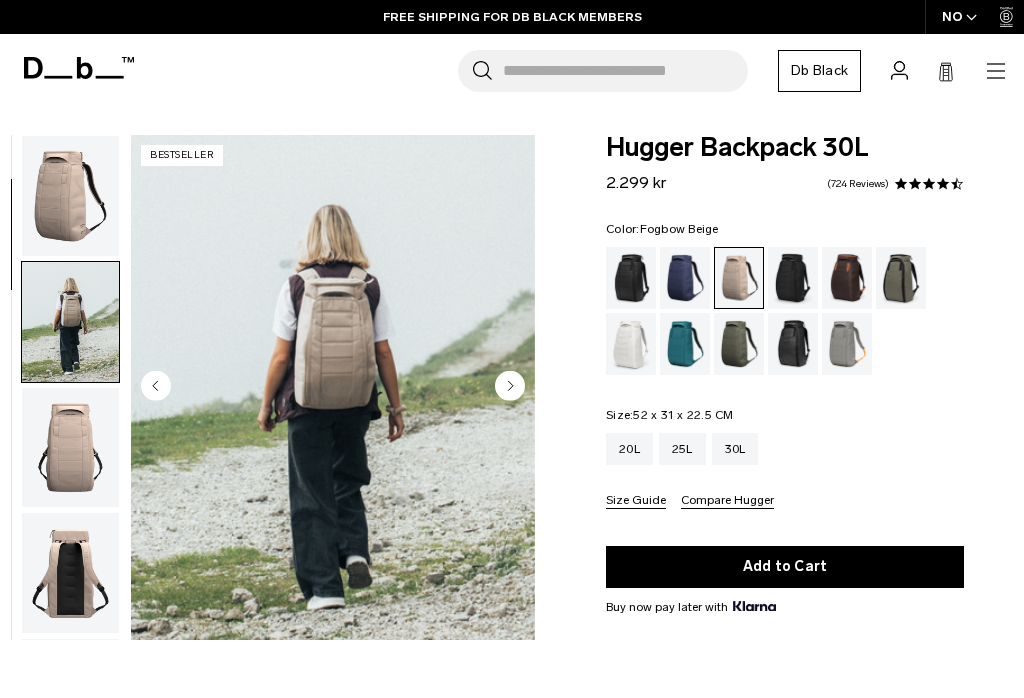 click 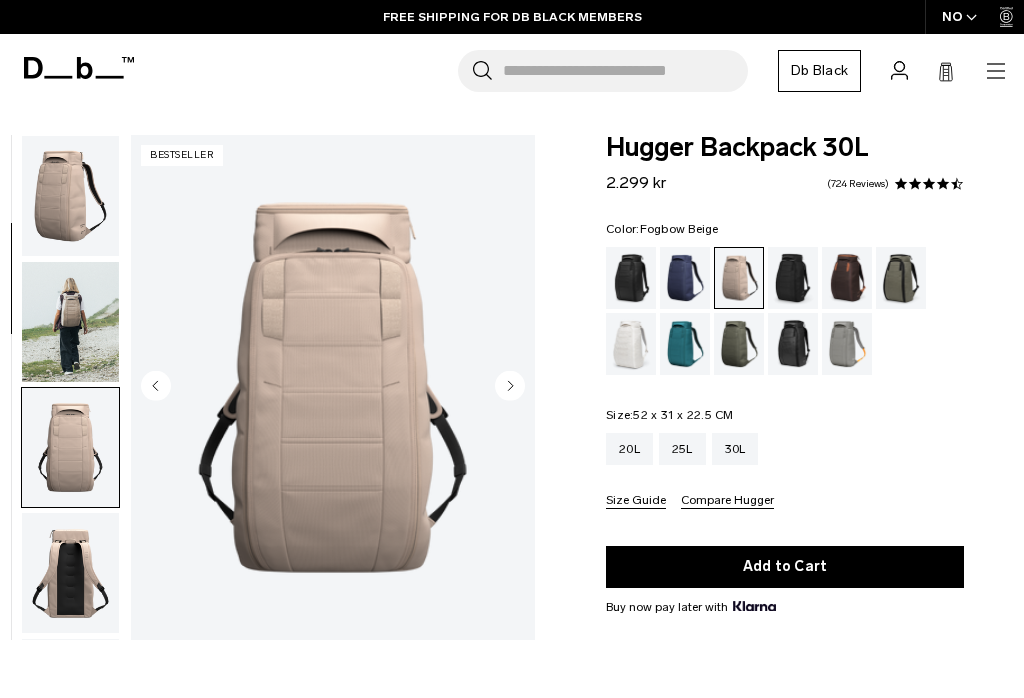 scroll, scrollTop: 0, scrollLeft: 0, axis: both 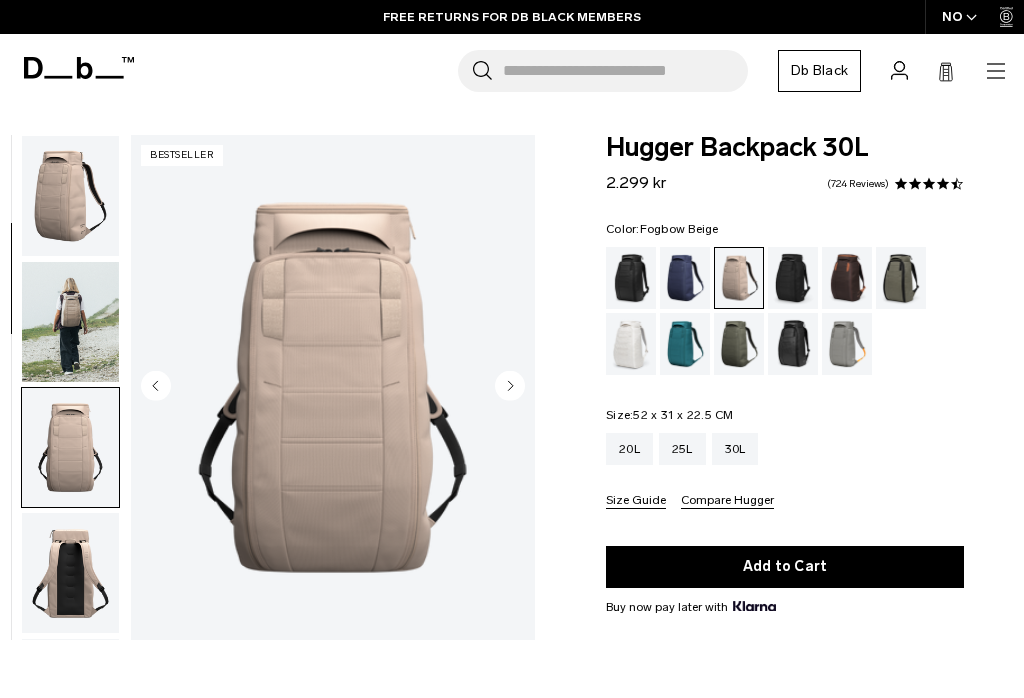 click 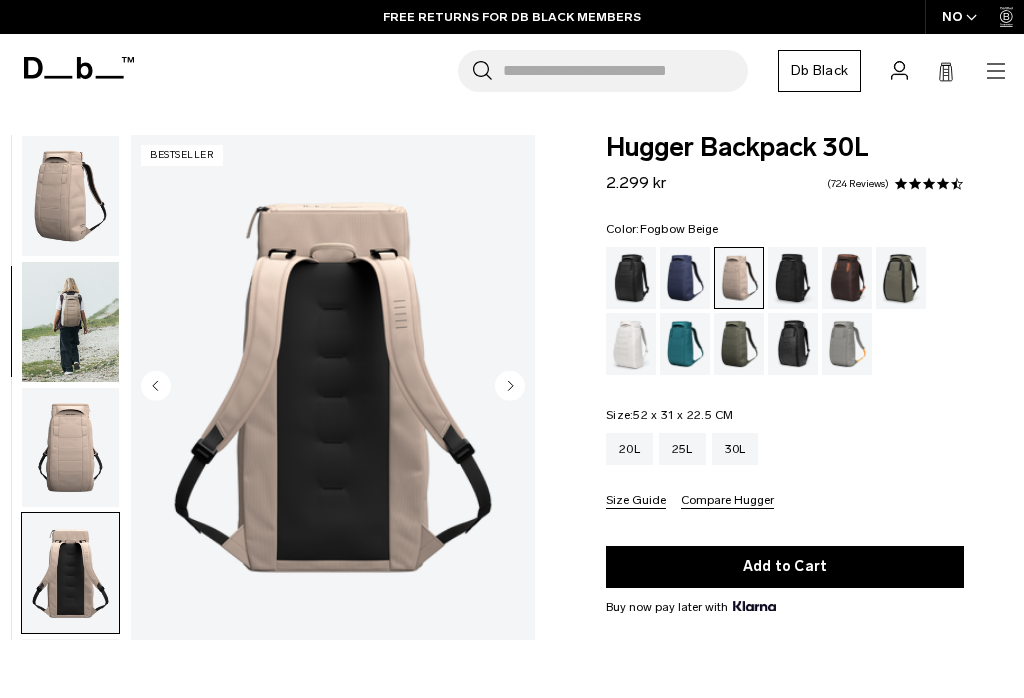 scroll, scrollTop: 382, scrollLeft: 0, axis: vertical 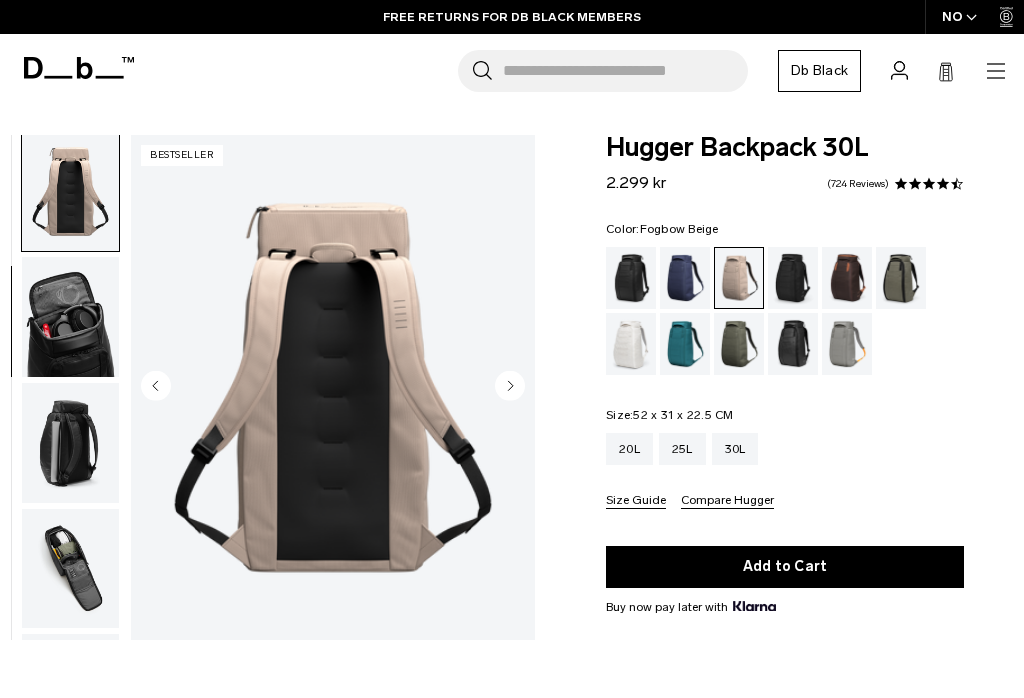 click 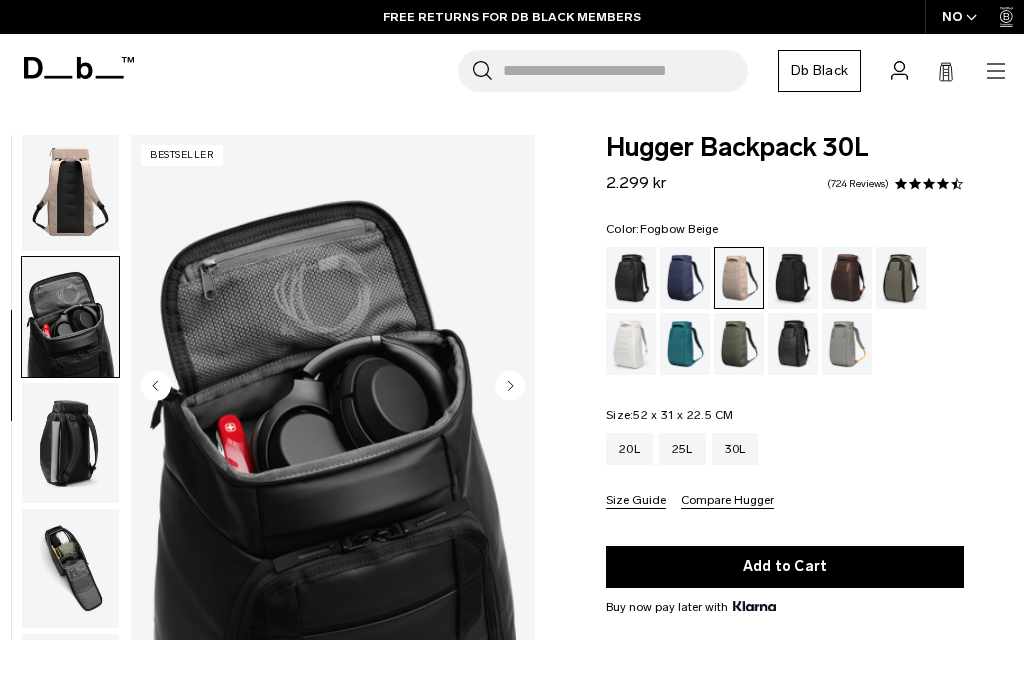 scroll, scrollTop: 509, scrollLeft: 0, axis: vertical 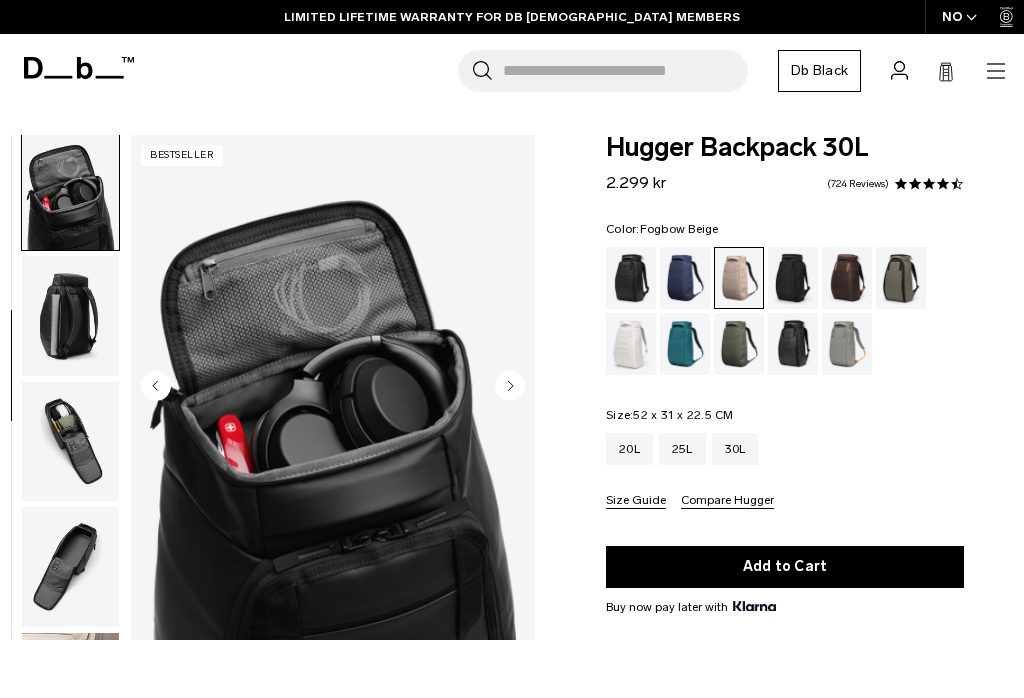 click 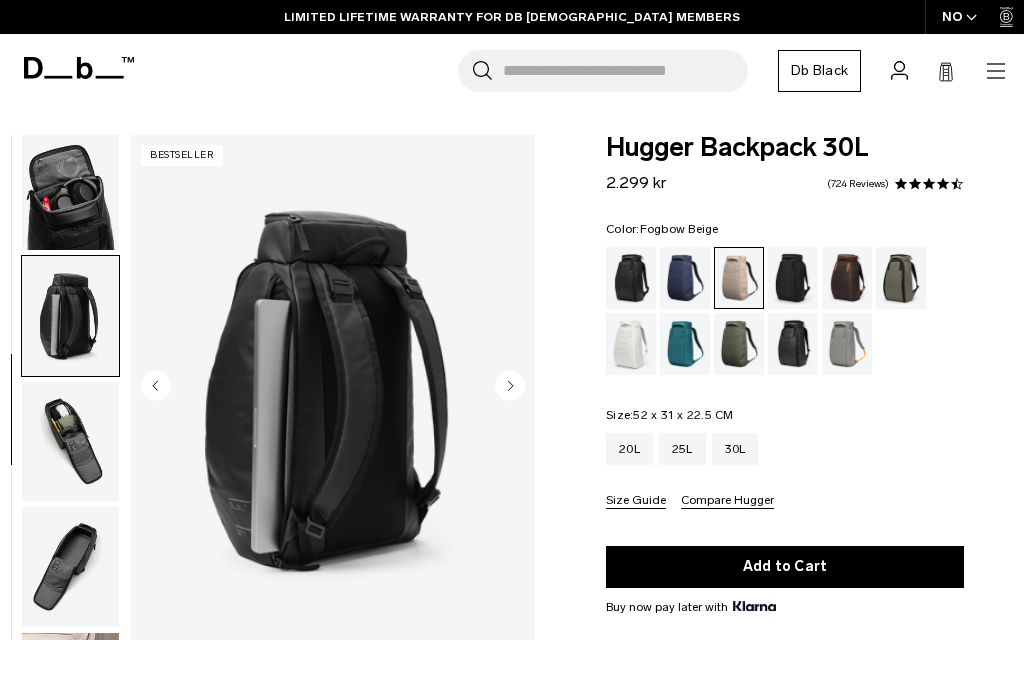 scroll, scrollTop: 636, scrollLeft: 0, axis: vertical 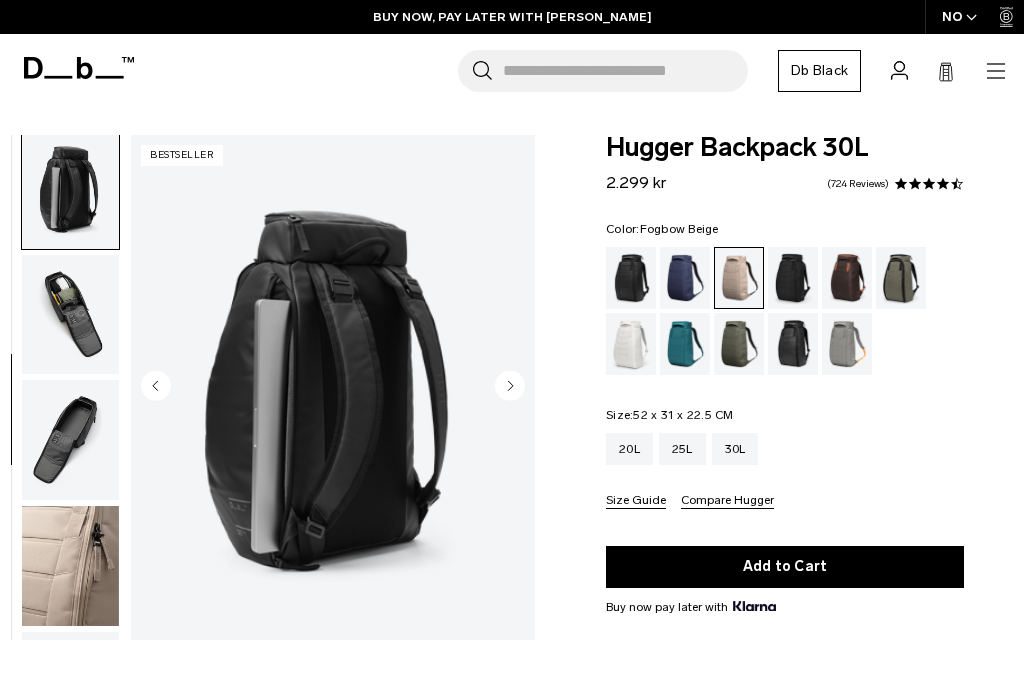 click 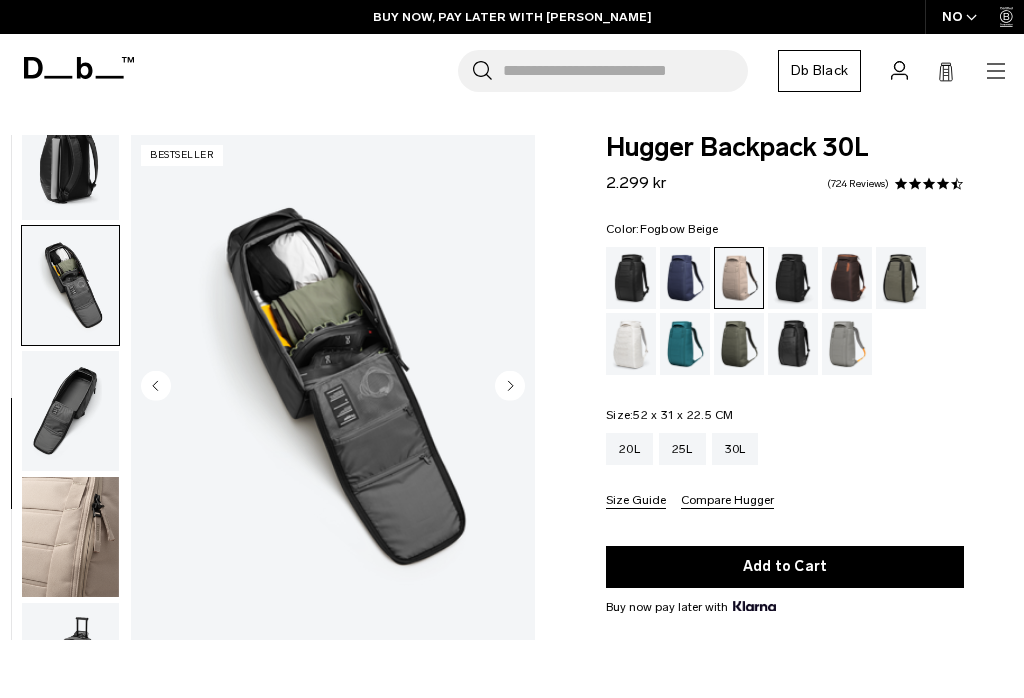 scroll, scrollTop: 763, scrollLeft: 0, axis: vertical 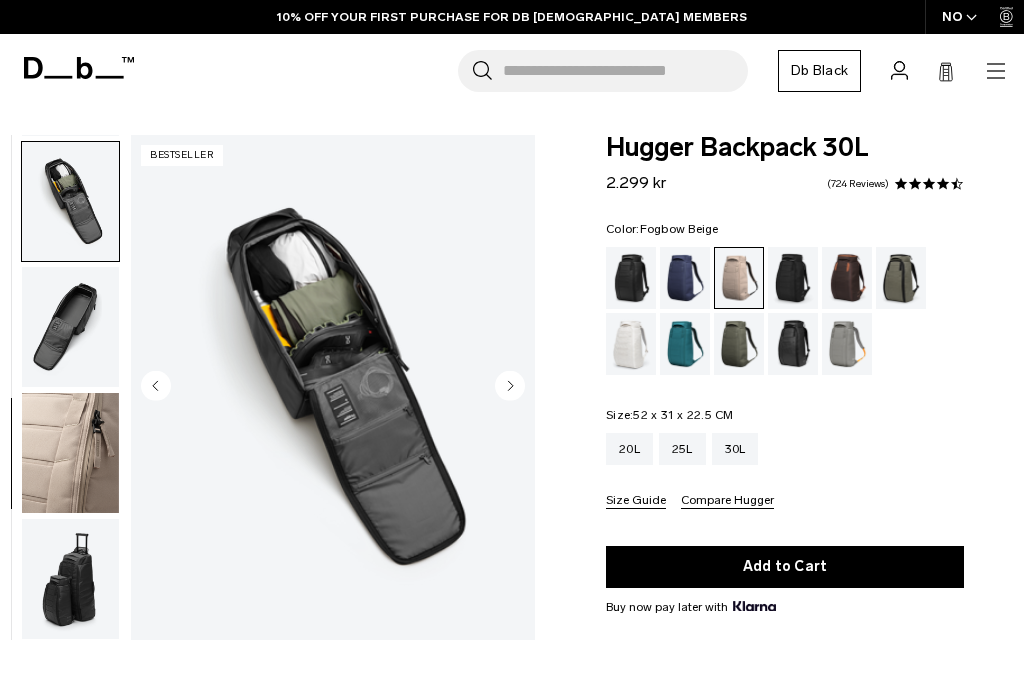 click 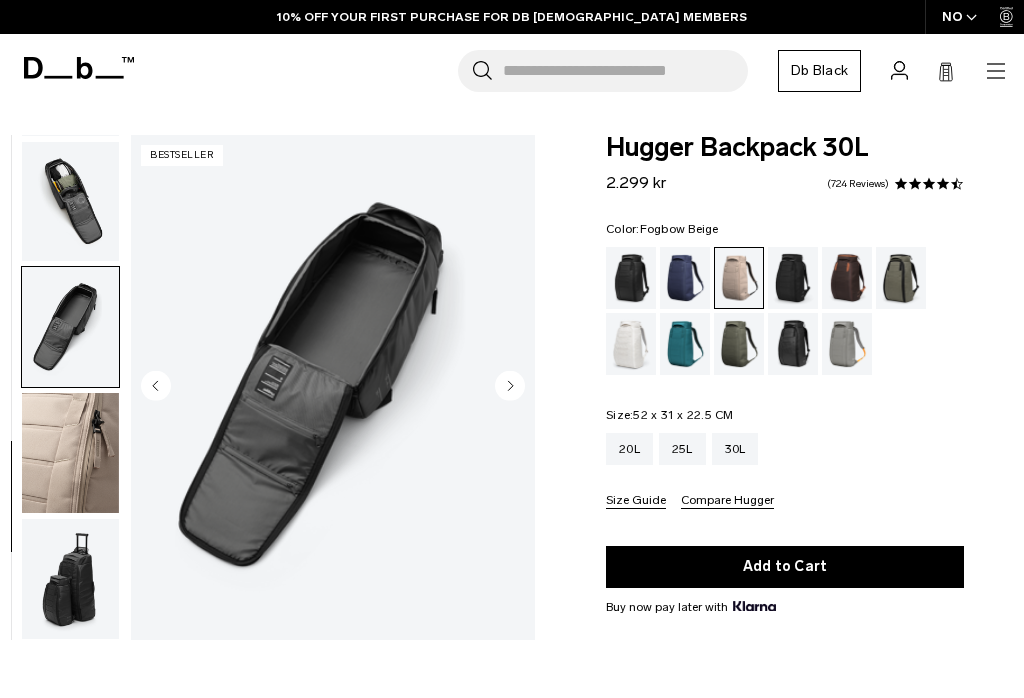 click 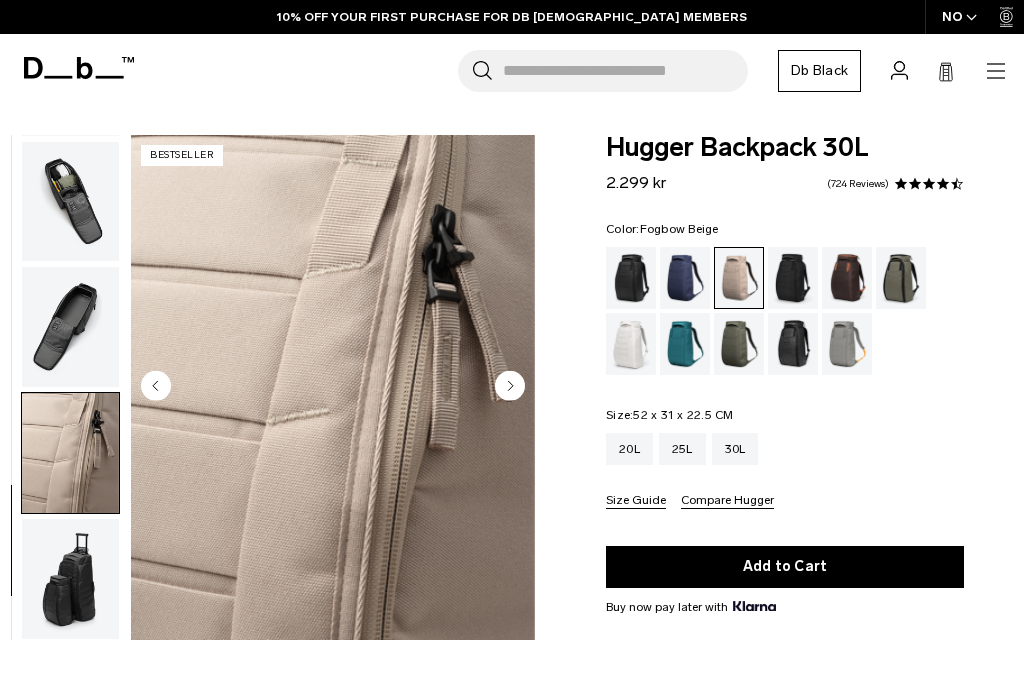 click 